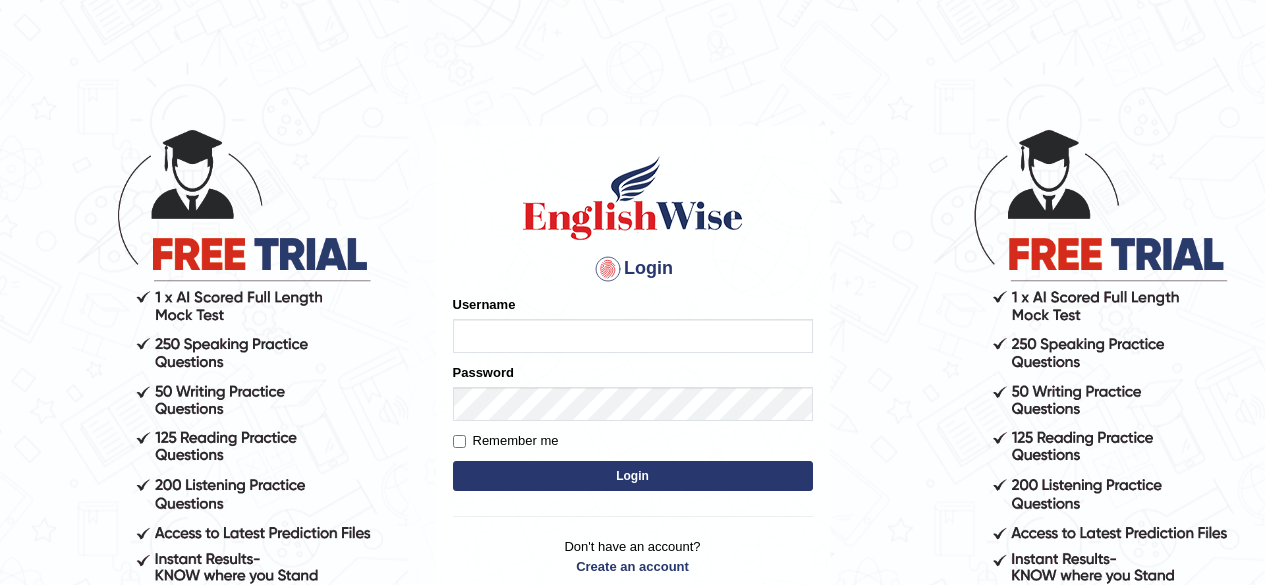 scroll, scrollTop: 0, scrollLeft: 0, axis: both 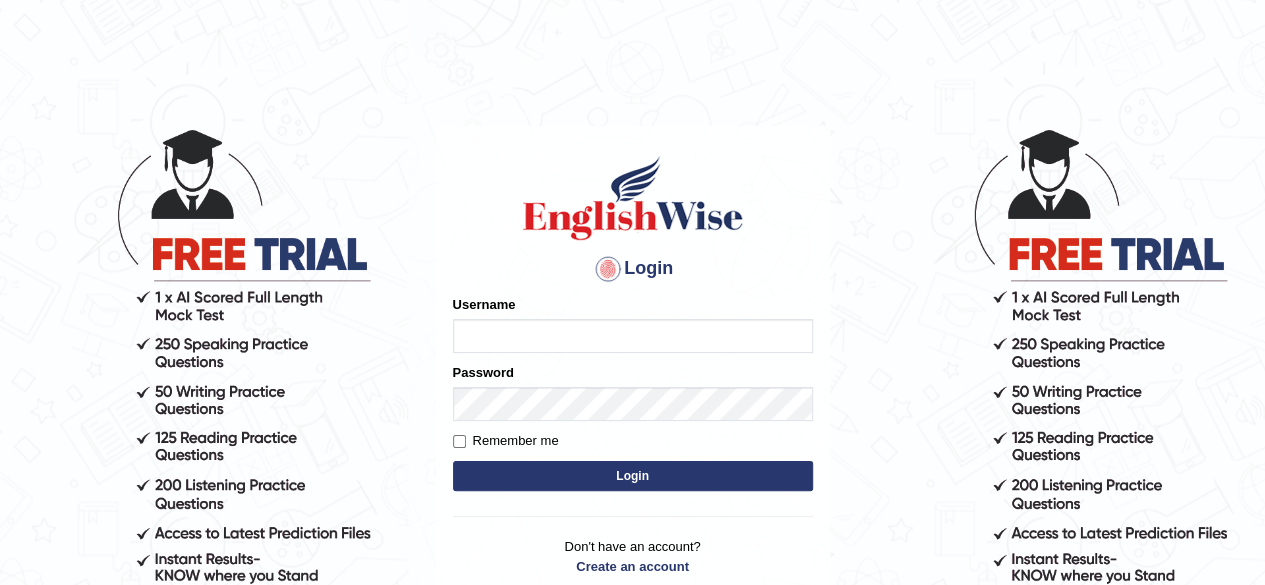 type on "maliny" 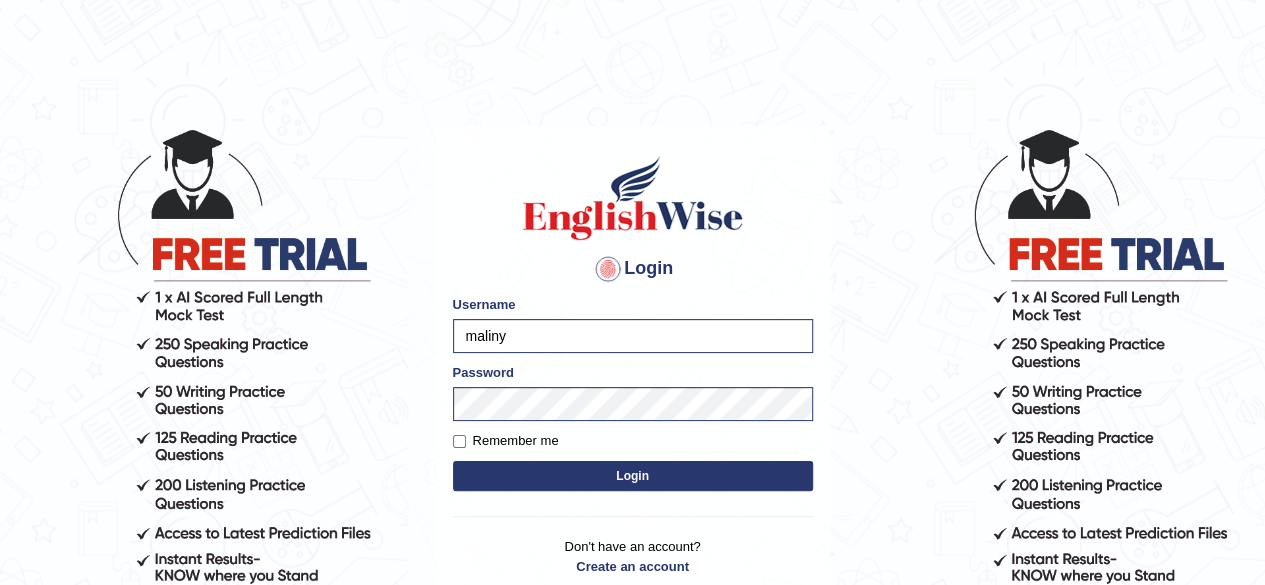 click on "Login" at bounding box center (633, 476) 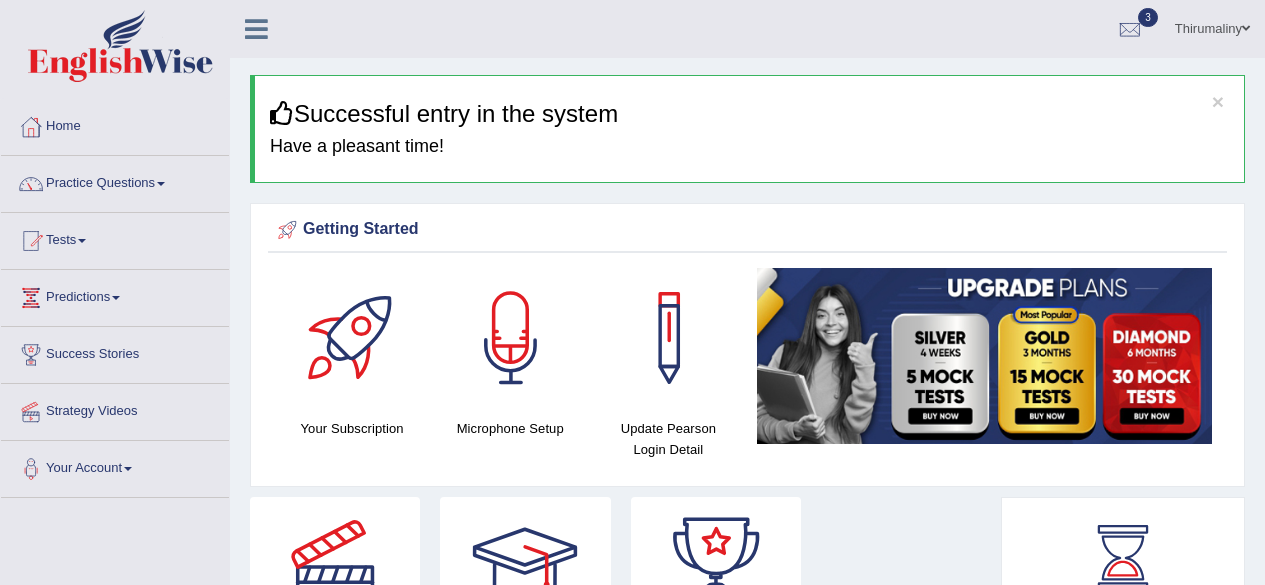 scroll, scrollTop: 0, scrollLeft: 0, axis: both 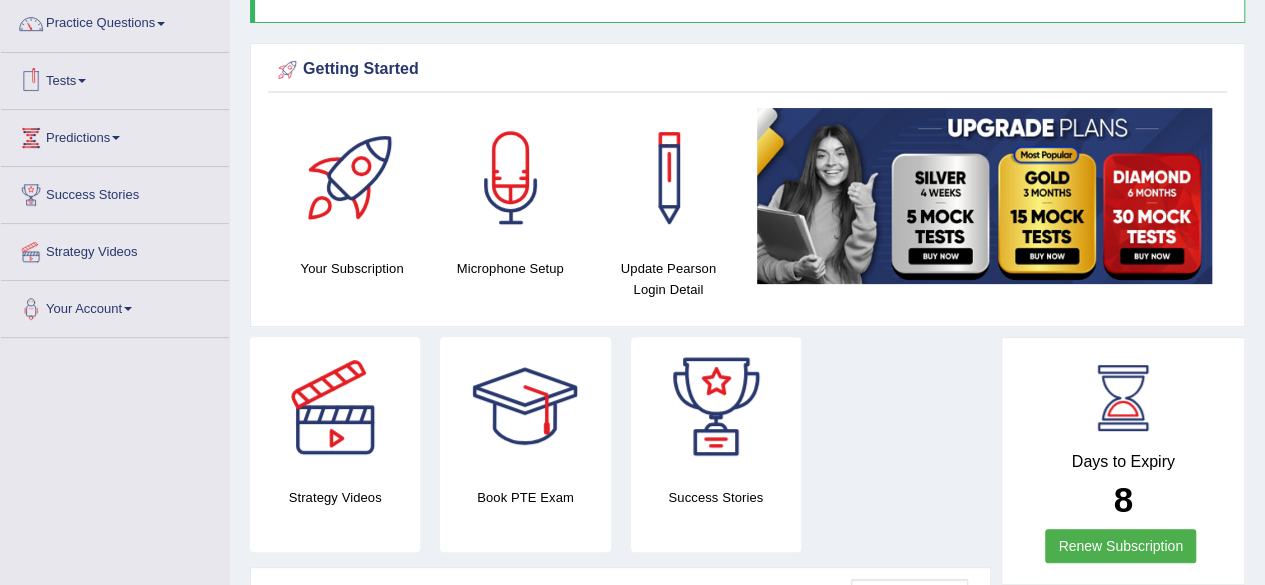 click on "Tests" at bounding box center [115, 78] 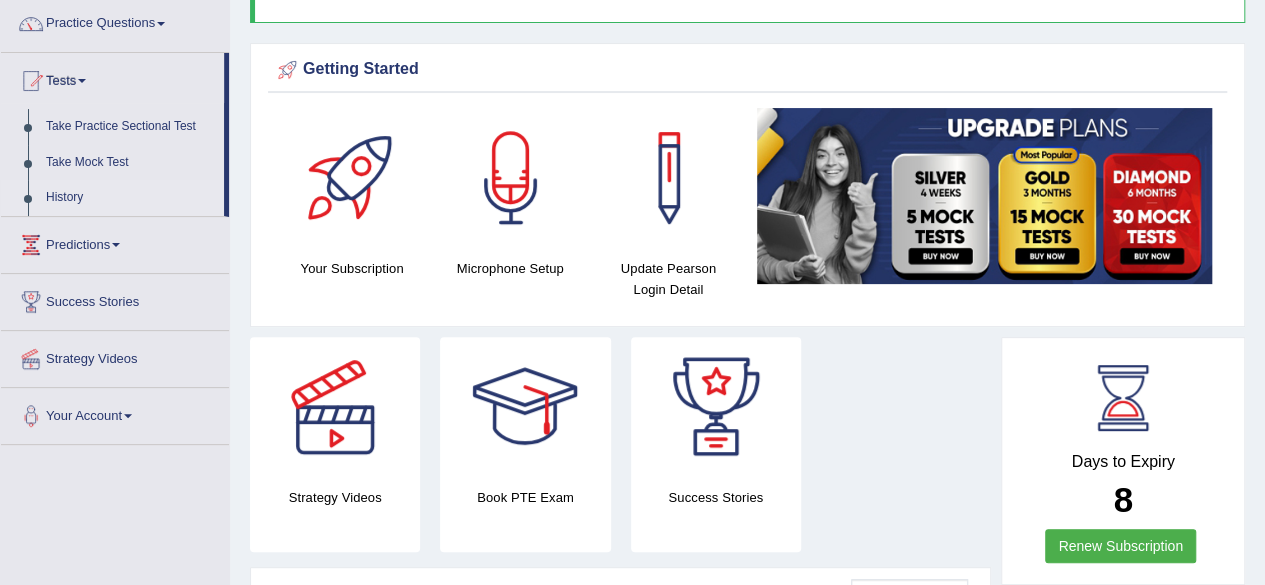 click on "History" at bounding box center (130, 198) 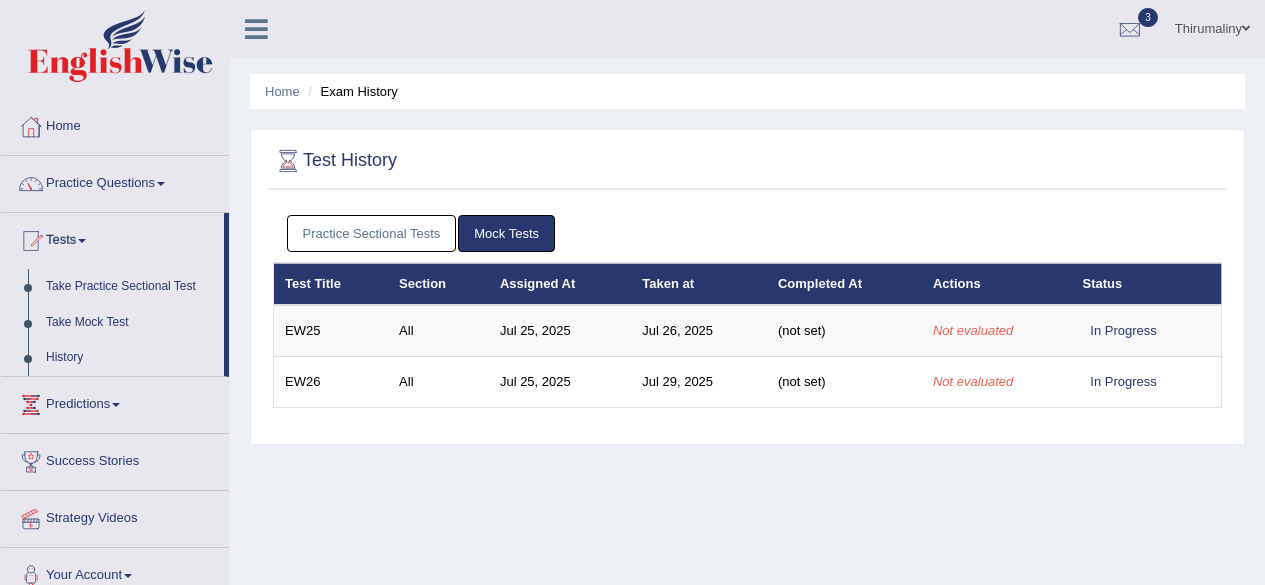 scroll, scrollTop: 0, scrollLeft: 0, axis: both 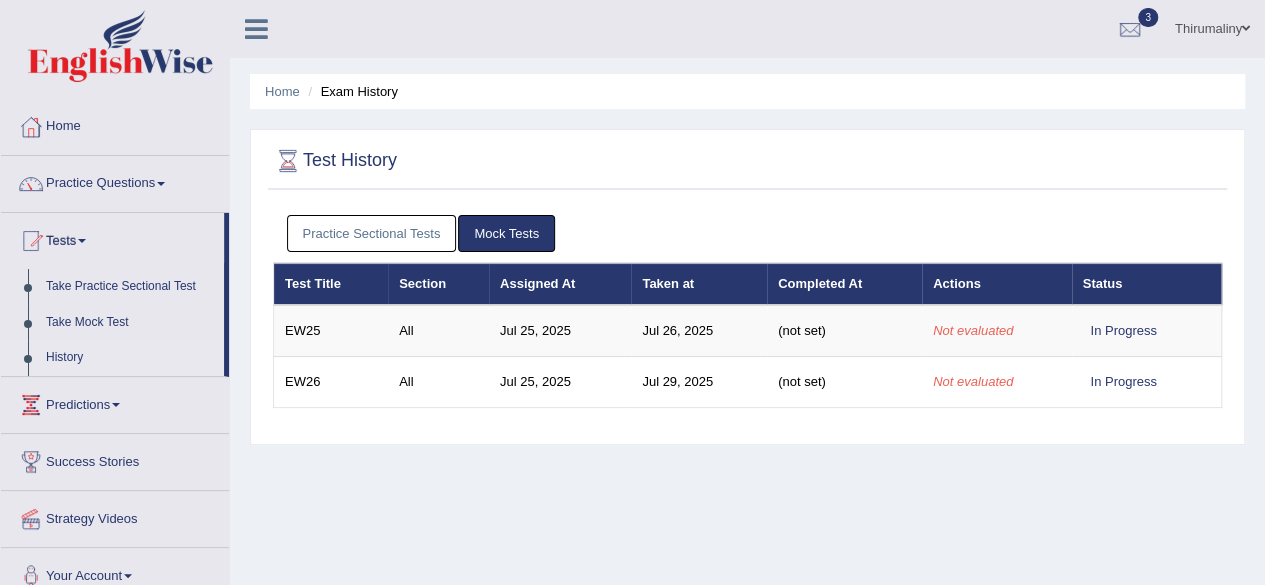 click on "Practice Sectional Tests" at bounding box center [372, 233] 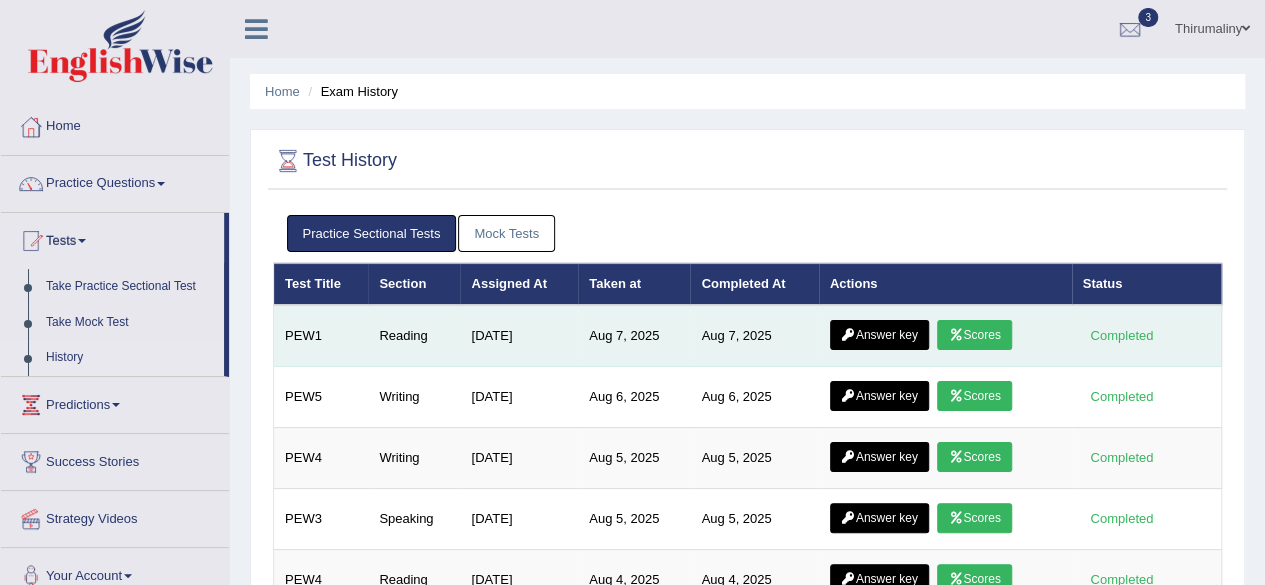 click on "Scores" at bounding box center (974, 335) 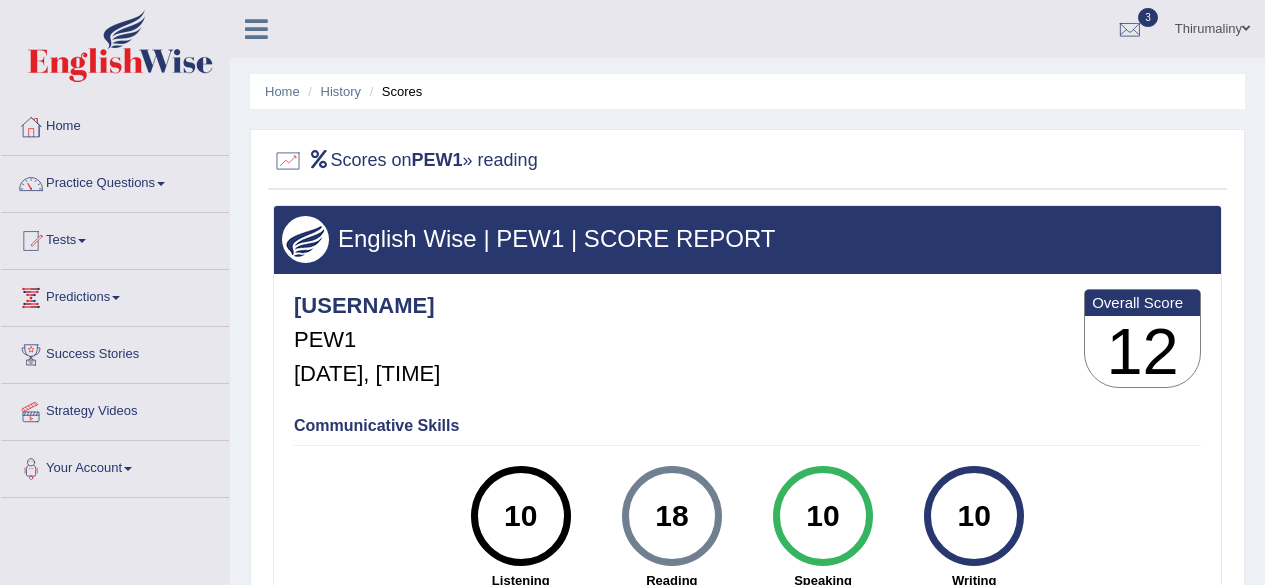 scroll, scrollTop: 0, scrollLeft: 0, axis: both 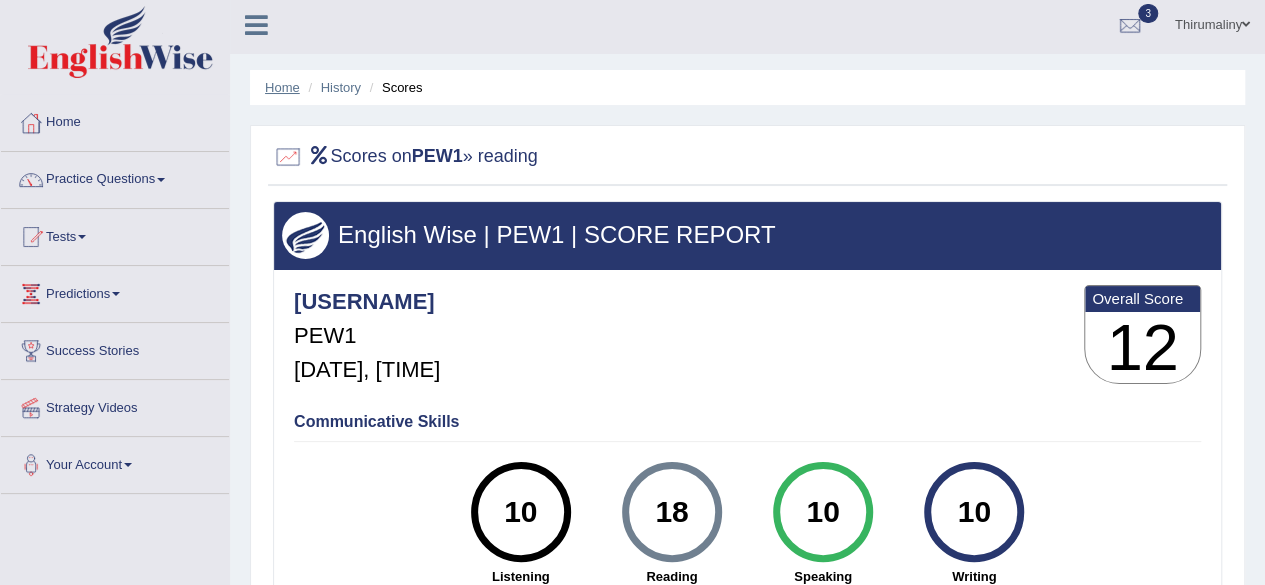 click on "Home" at bounding box center (282, 87) 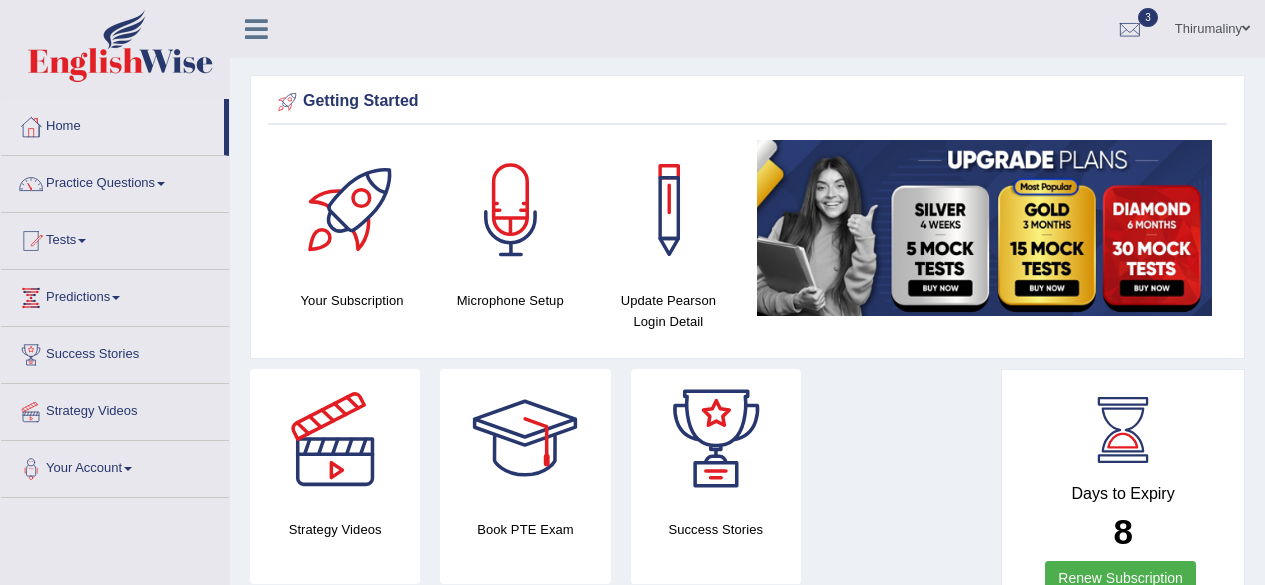 scroll, scrollTop: 0, scrollLeft: 0, axis: both 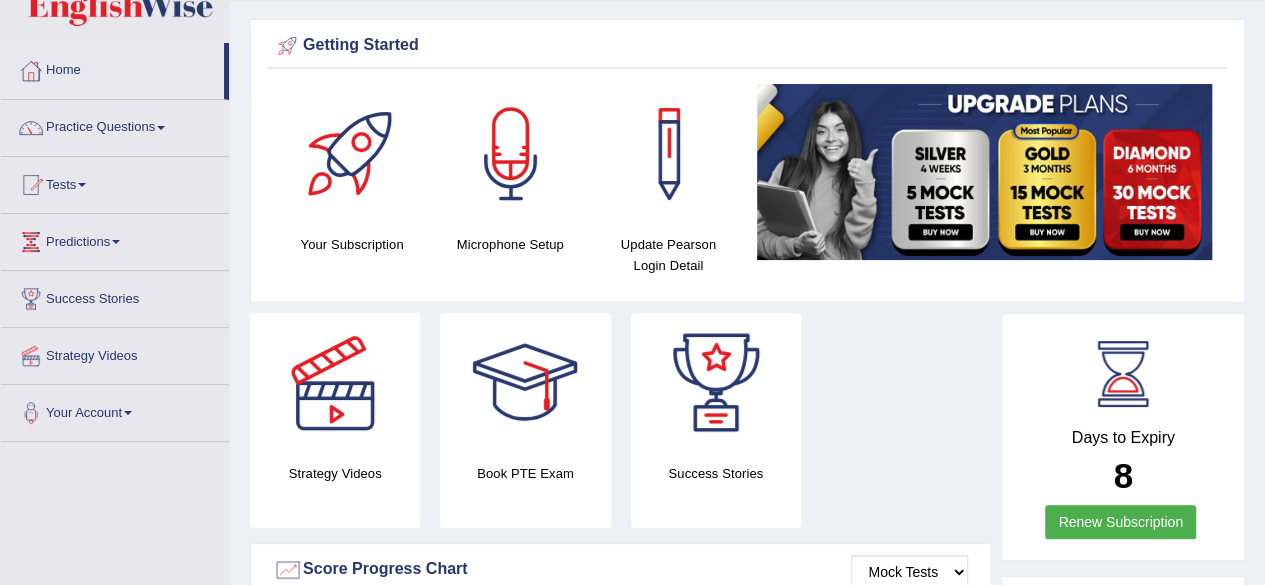 click on "Tests" at bounding box center [115, 182] 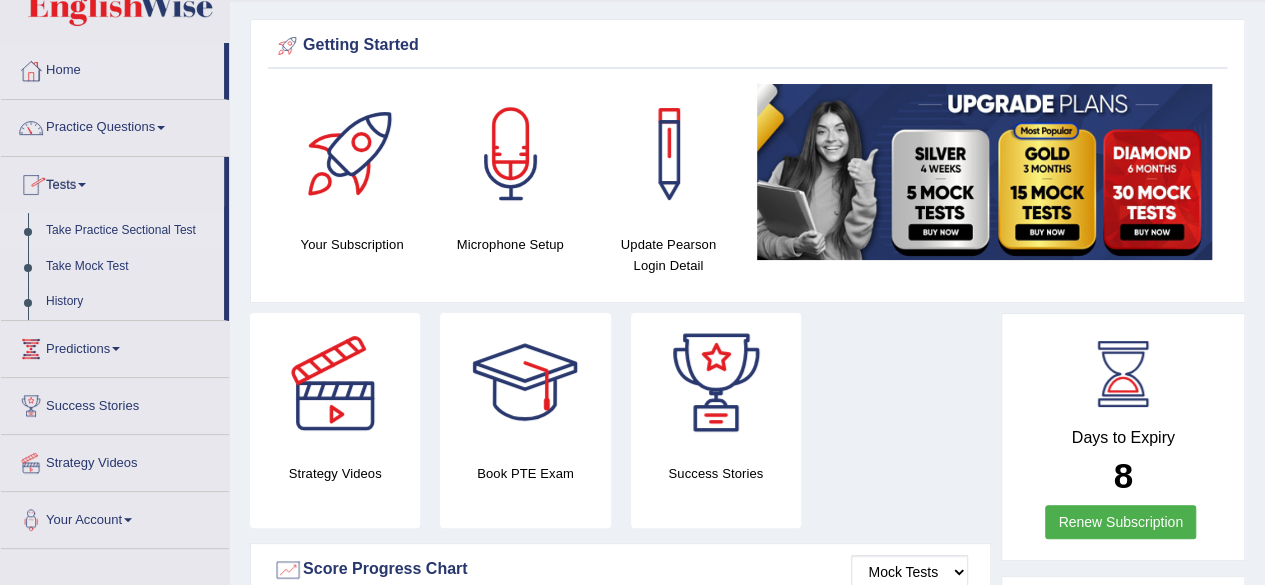 click on "Take Practice Sectional Test" at bounding box center (130, 231) 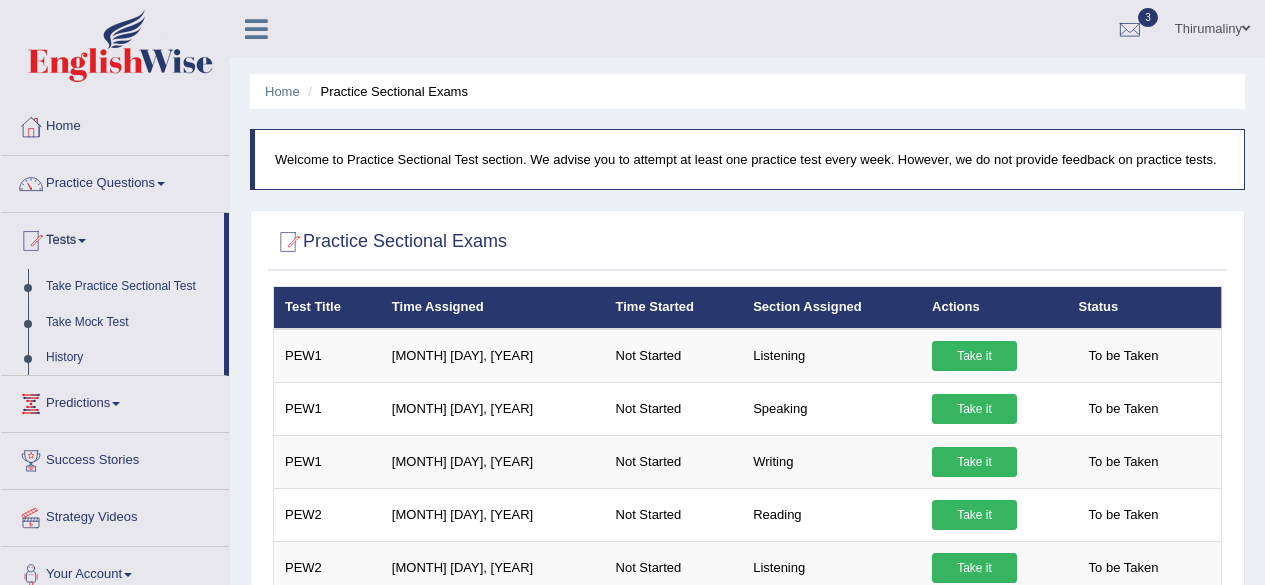 scroll, scrollTop: 0, scrollLeft: 0, axis: both 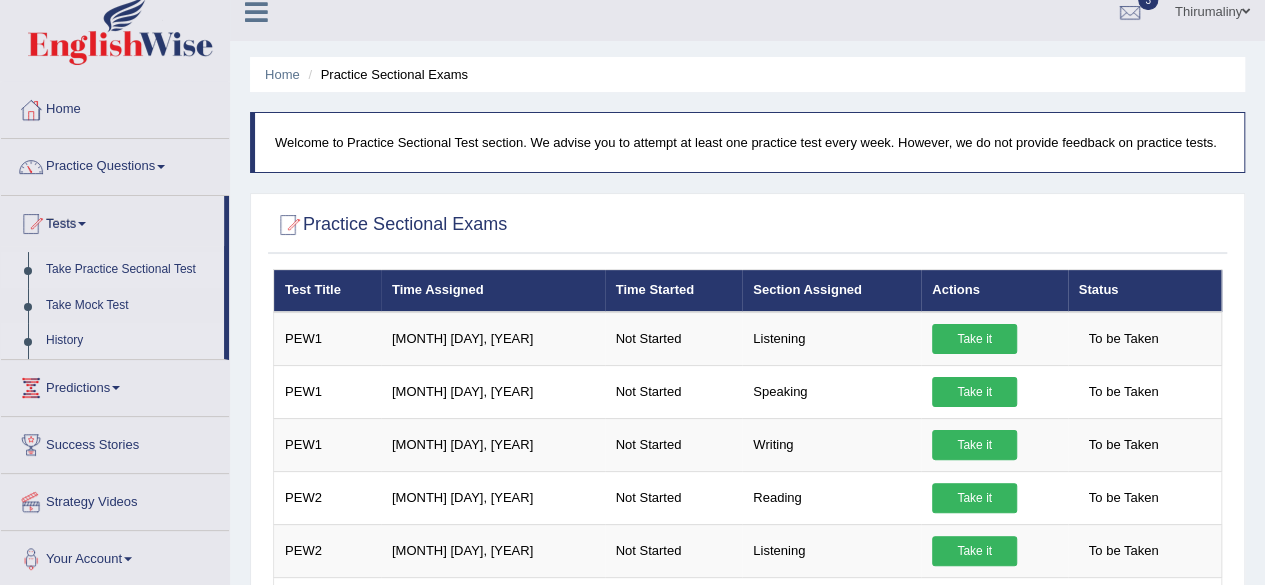 click on "History" at bounding box center [130, 341] 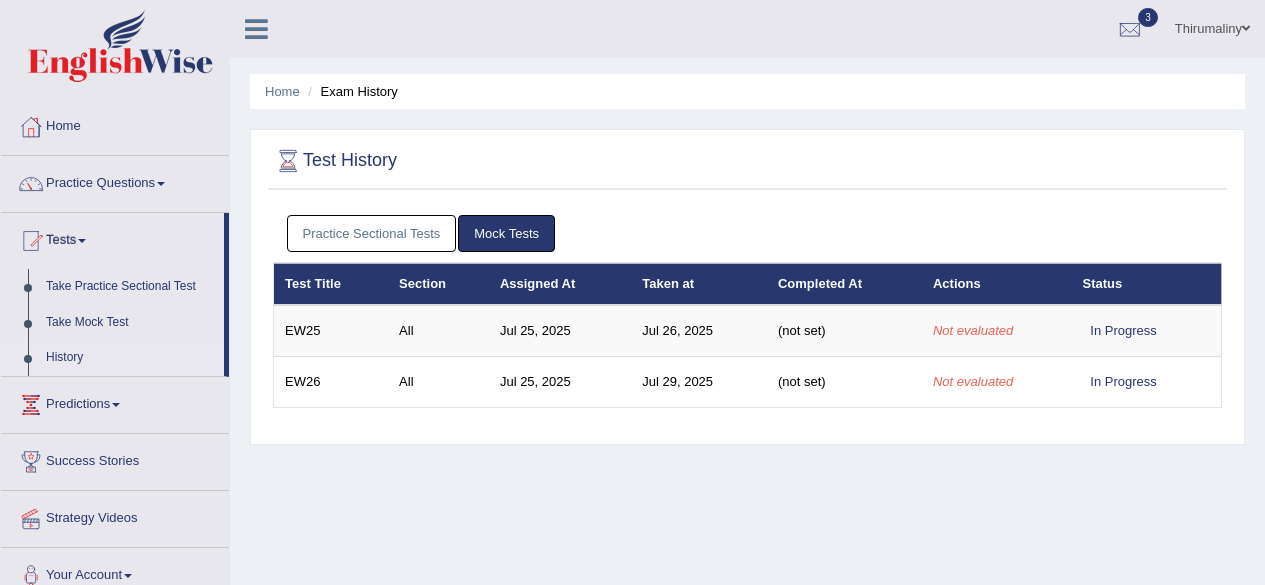 scroll, scrollTop: 0, scrollLeft: 0, axis: both 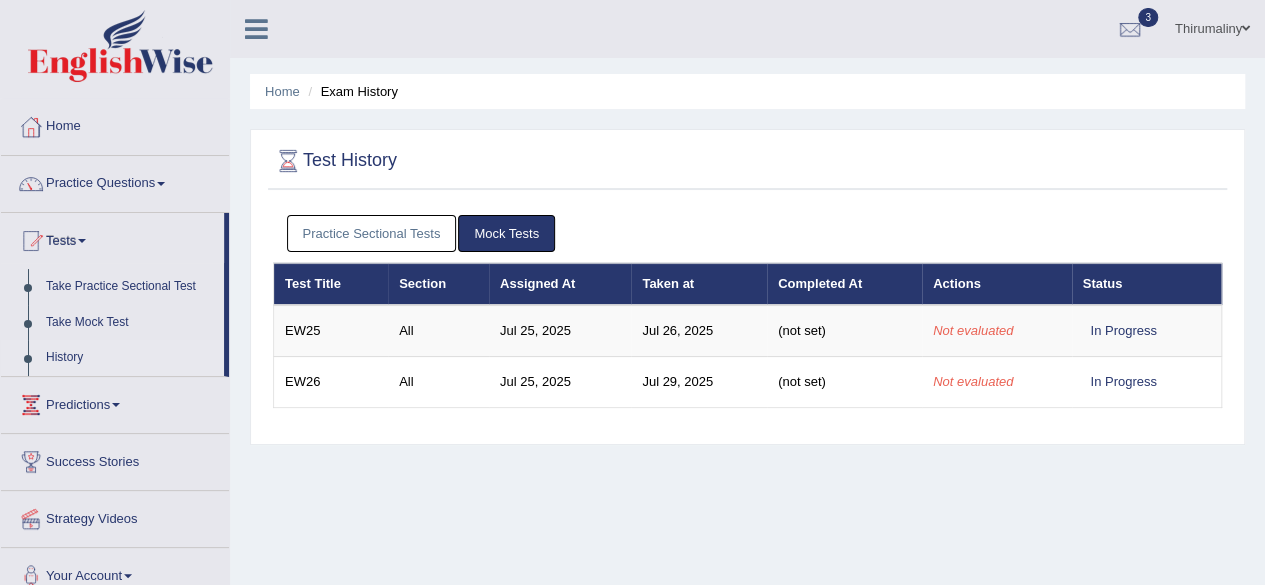 click on "Practice Sectional Tests" at bounding box center [372, 233] 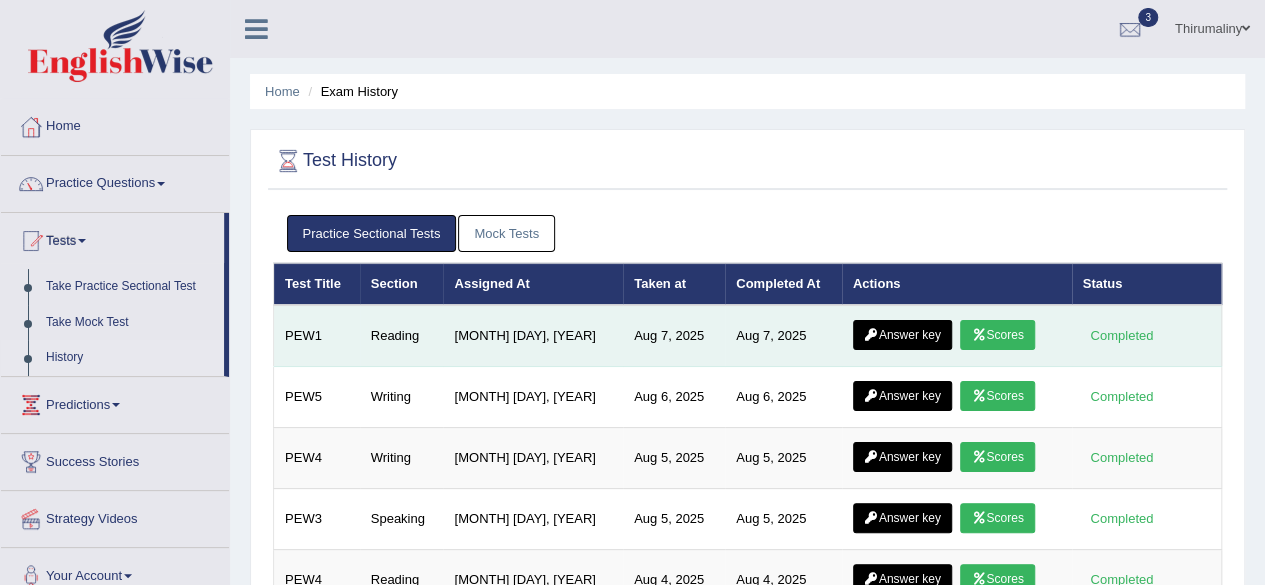 click on "Answer key" at bounding box center (902, 335) 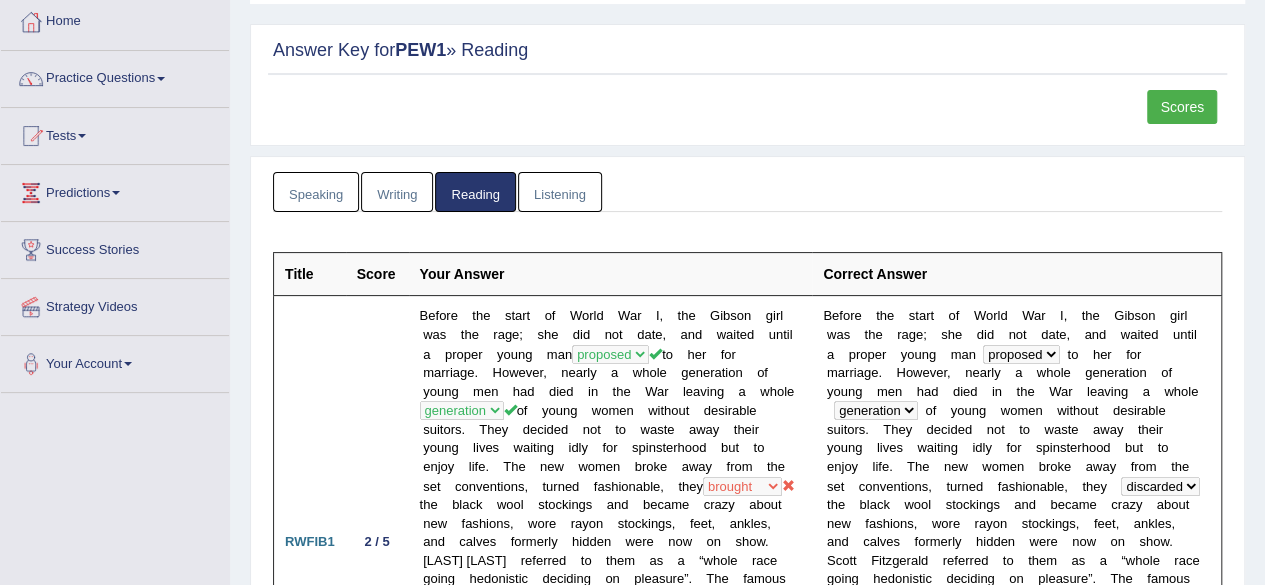 scroll, scrollTop: 0, scrollLeft: 0, axis: both 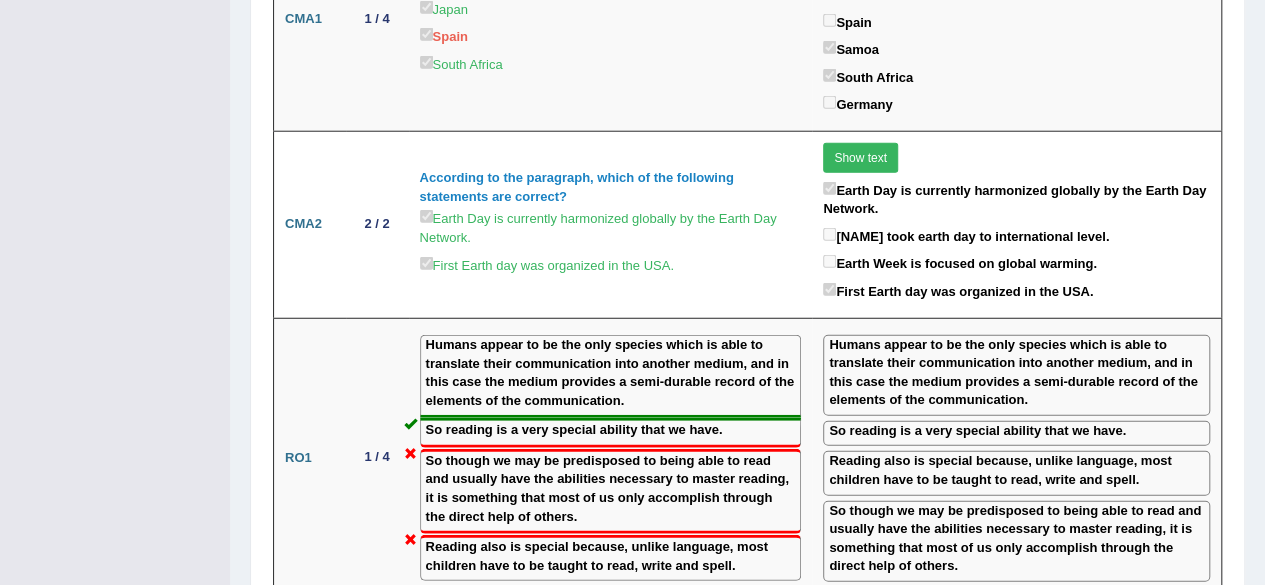 click on "Earlier this year, researchers from Duke University went to Gabon to monitor that country’s dwindling elephant population. They took along three drones, which they planned to use to count the elephants, follow their herds, and map their migrations. Only things didn’t exactly go as planned. The elephants noticed the drones, which hovered anywhere from 25 feet to 300 feet above them. And it wasn’t just that the elephants noticed them; in many cases, the elephants were clearly agitated. Some of them took off running. In at least one case, an elephant used her trunk to hurl mud in the drone’s direction. “She had her baby with her,” said Missy Cummings, the director of Duke’s Robotics Lab. The elephants reacted so strongly, the researchers believe, because drones, it turns out, sound a lot like bees. And elephants do not like bees at all." at bounding box center [1016, 784] 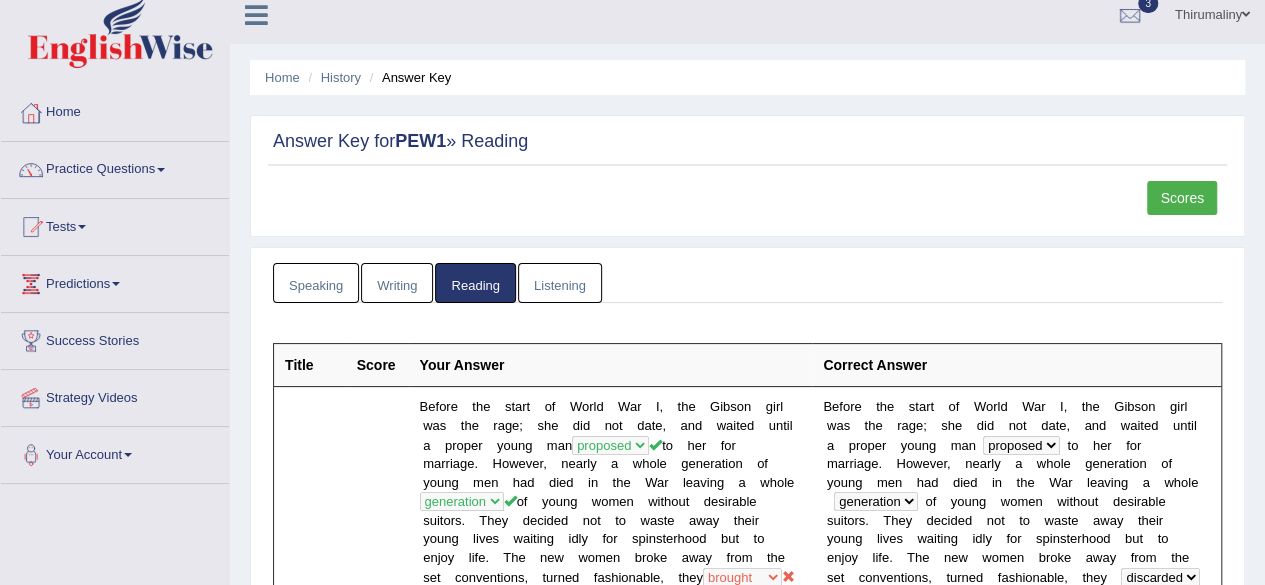 scroll, scrollTop: 0, scrollLeft: 0, axis: both 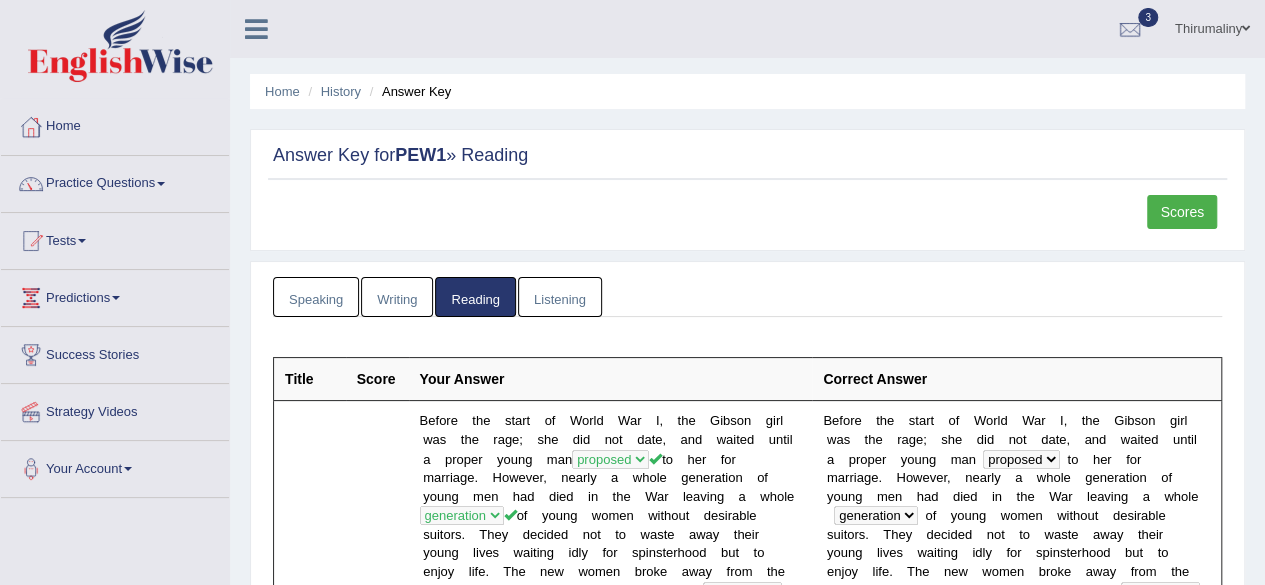 click on "Listening" at bounding box center [560, 297] 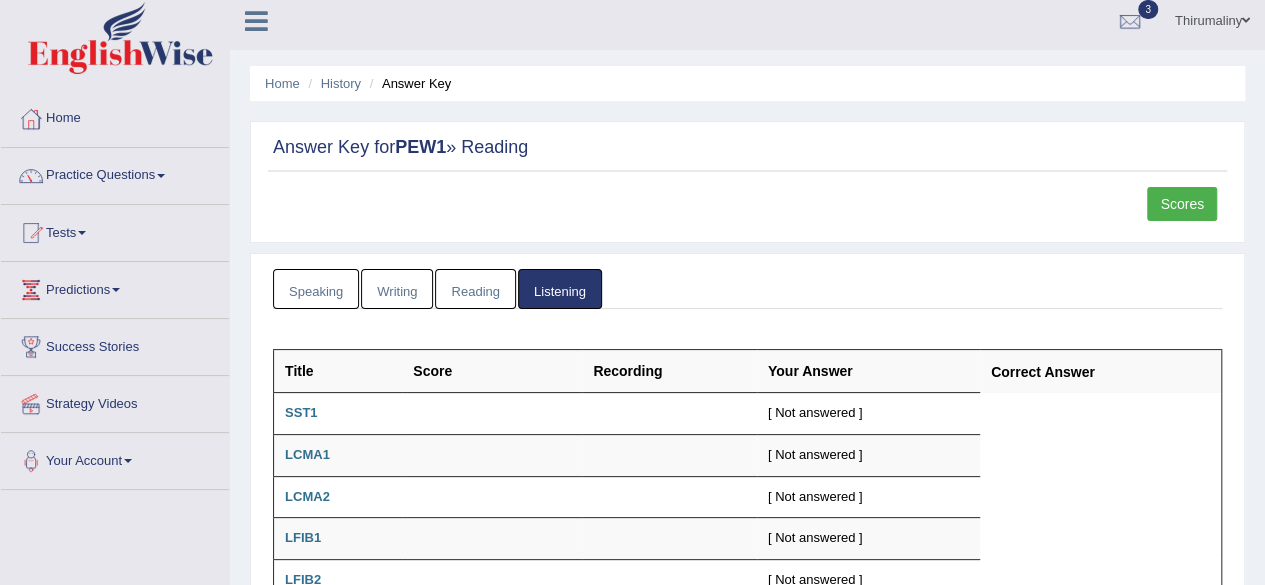 scroll, scrollTop: 0, scrollLeft: 0, axis: both 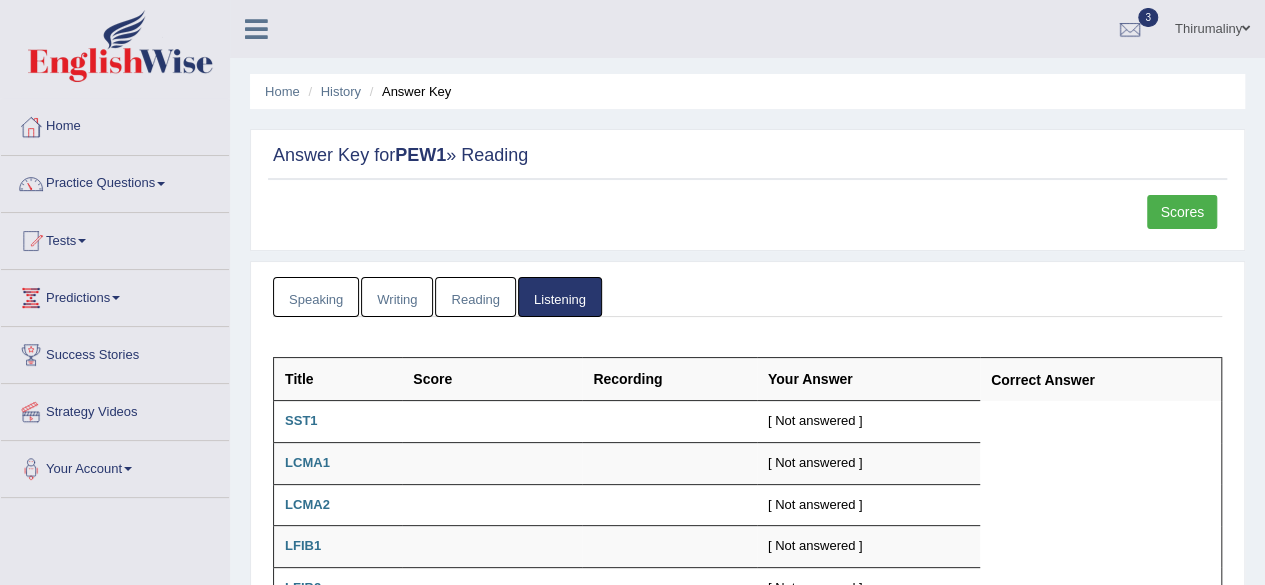 click on "Reading" at bounding box center (475, 297) 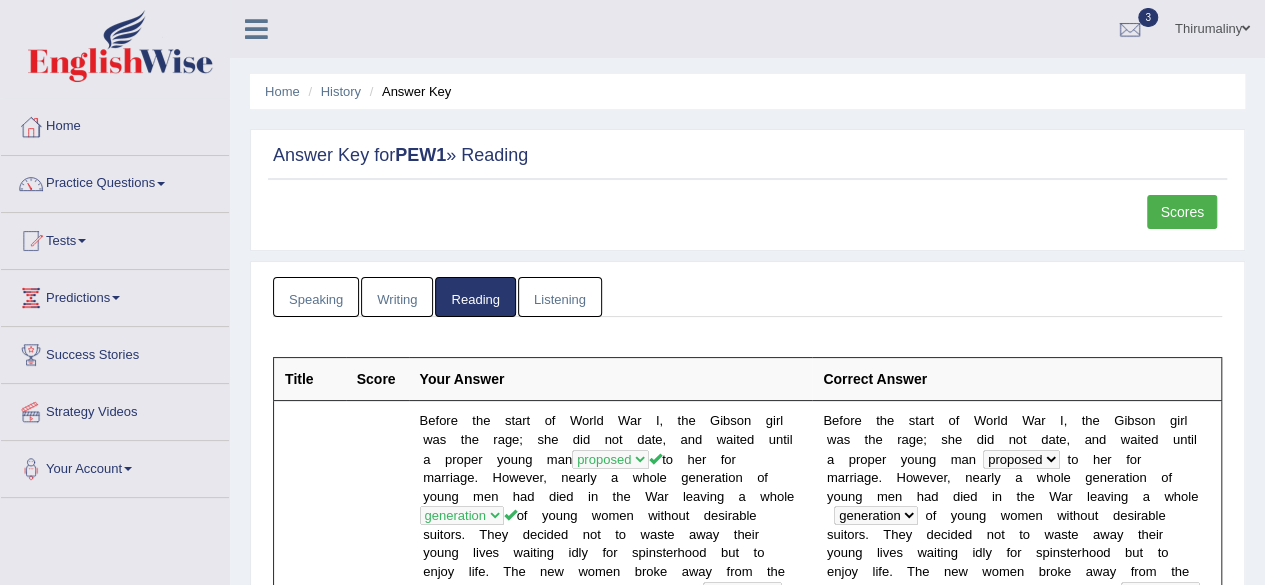 click on "Writing" at bounding box center [397, 297] 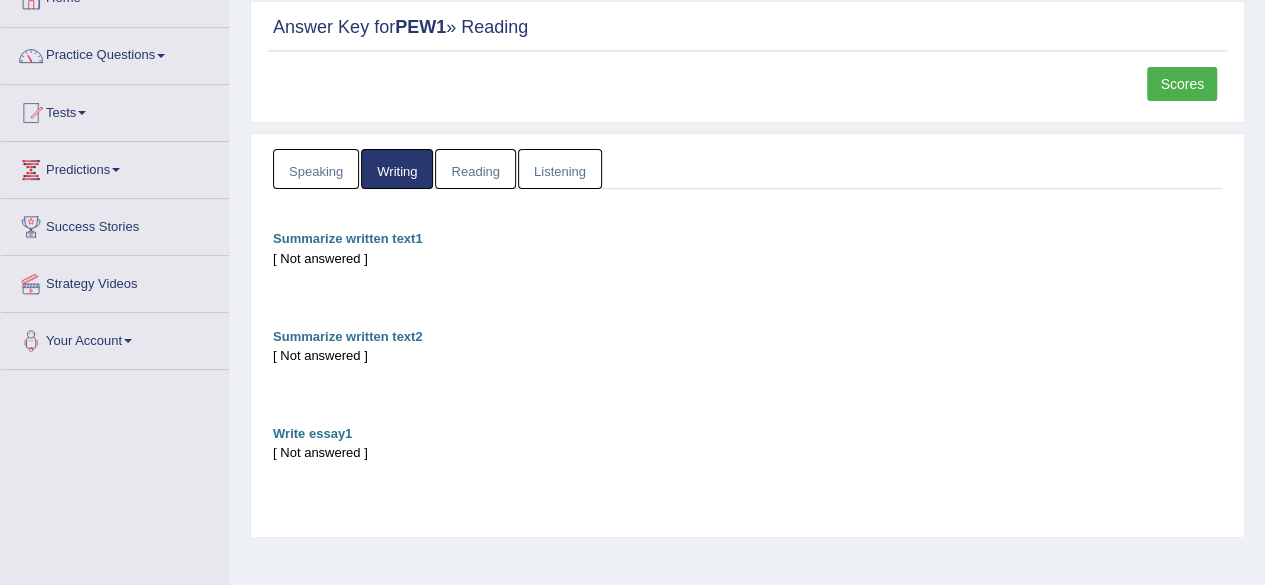 scroll, scrollTop: 127, scrollLeft: 0, axis: vertical 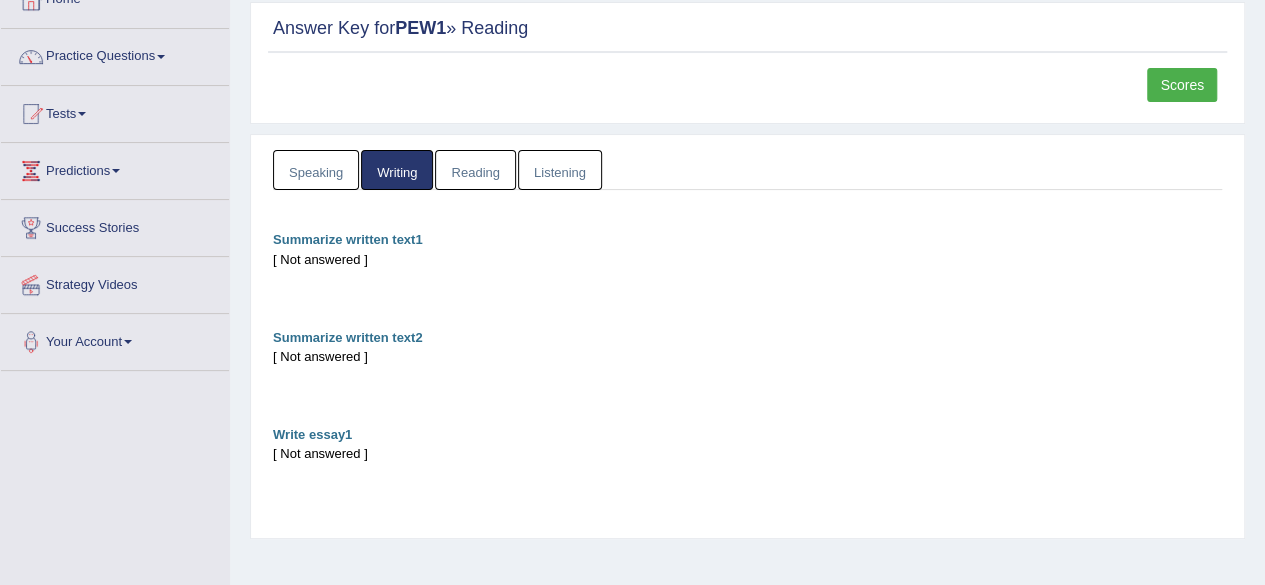 click on "[ Not answered ]" at bounding box center (747, 259) 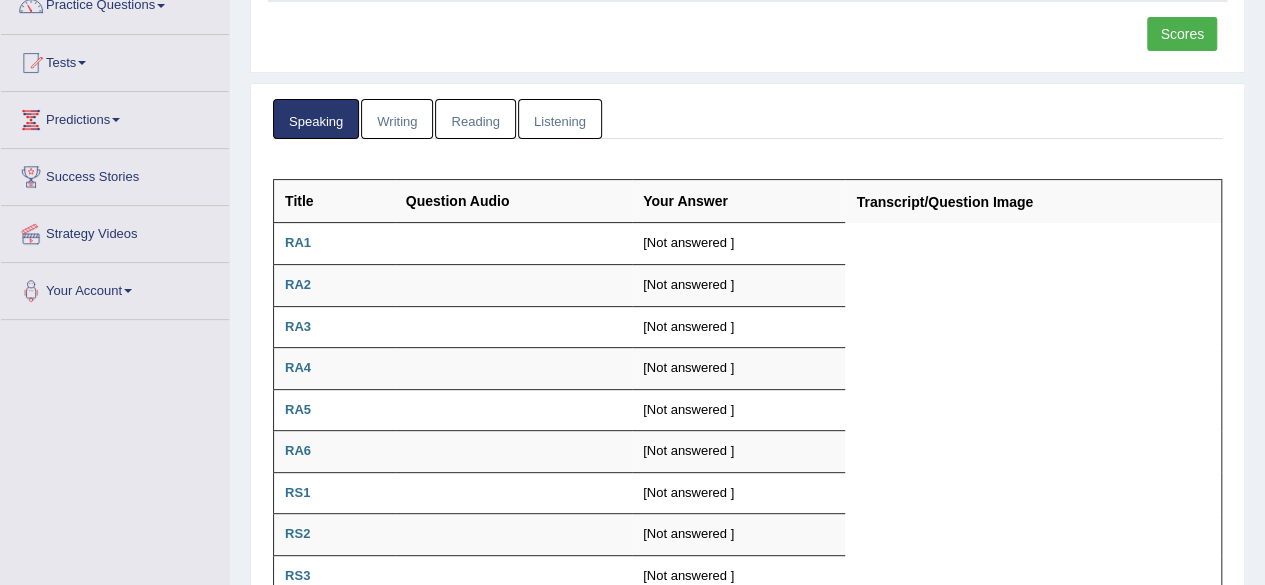 scroll, scrollTop: 178, scrollLeft: 0, axis: vertical 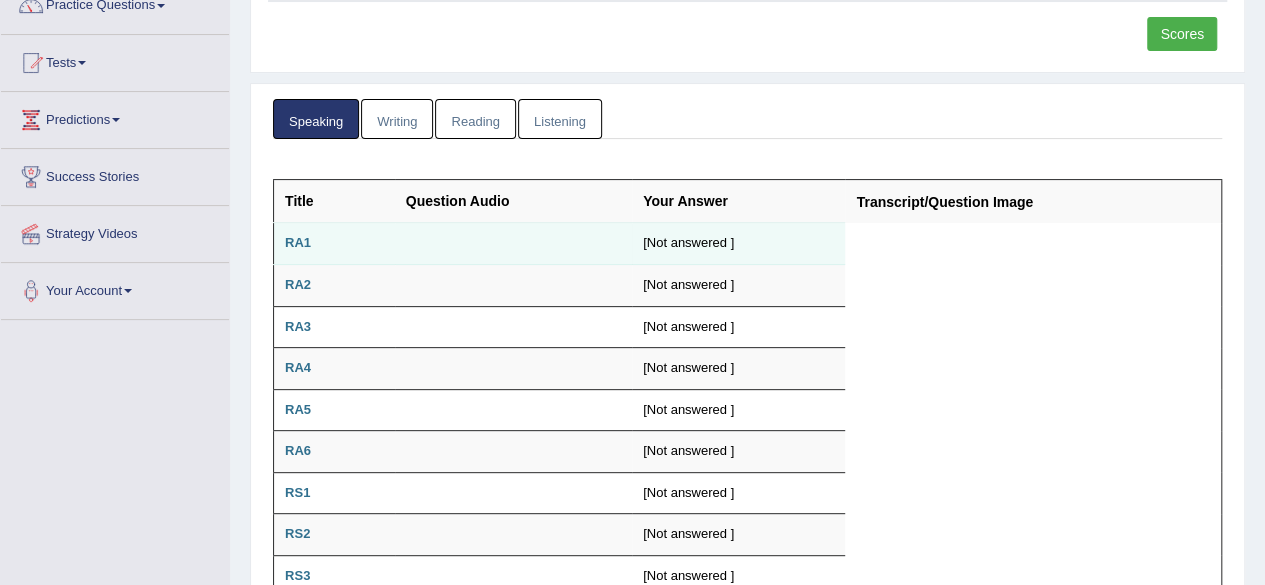 click at bounding box center [513, 244] 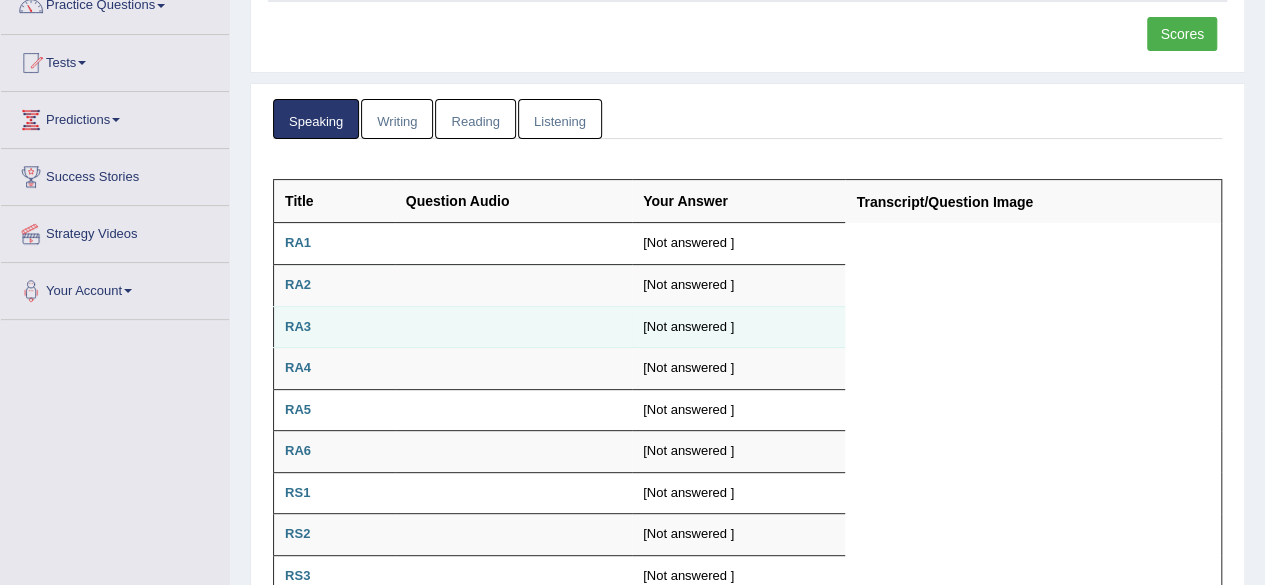 click at bounding box center (513, 327) 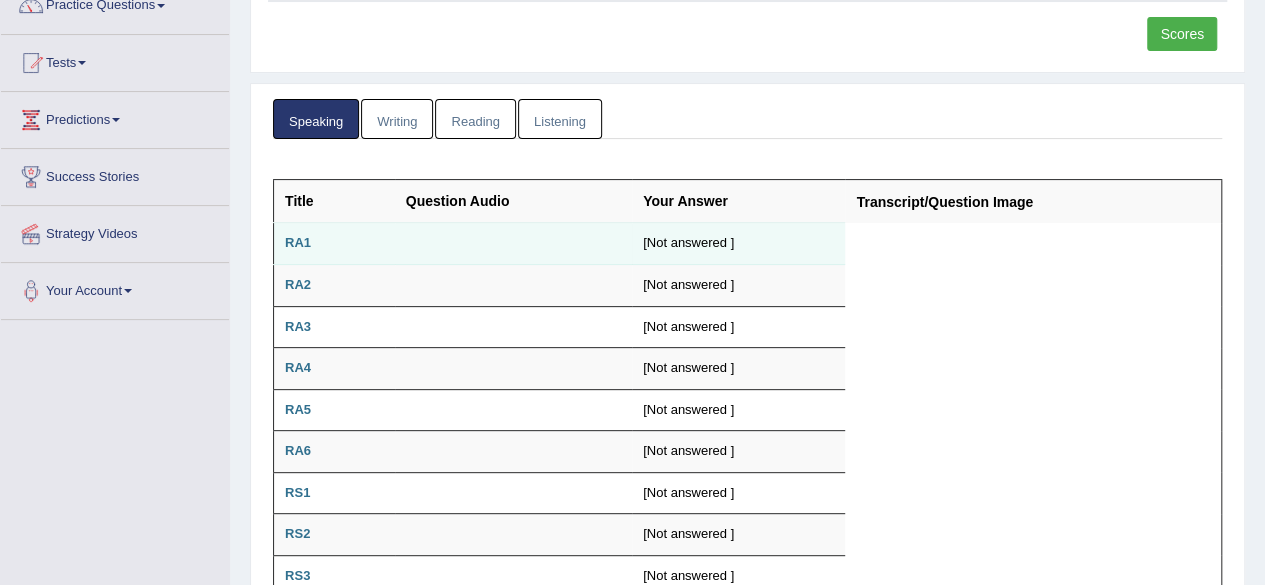 click at bounding box center (513, 244) 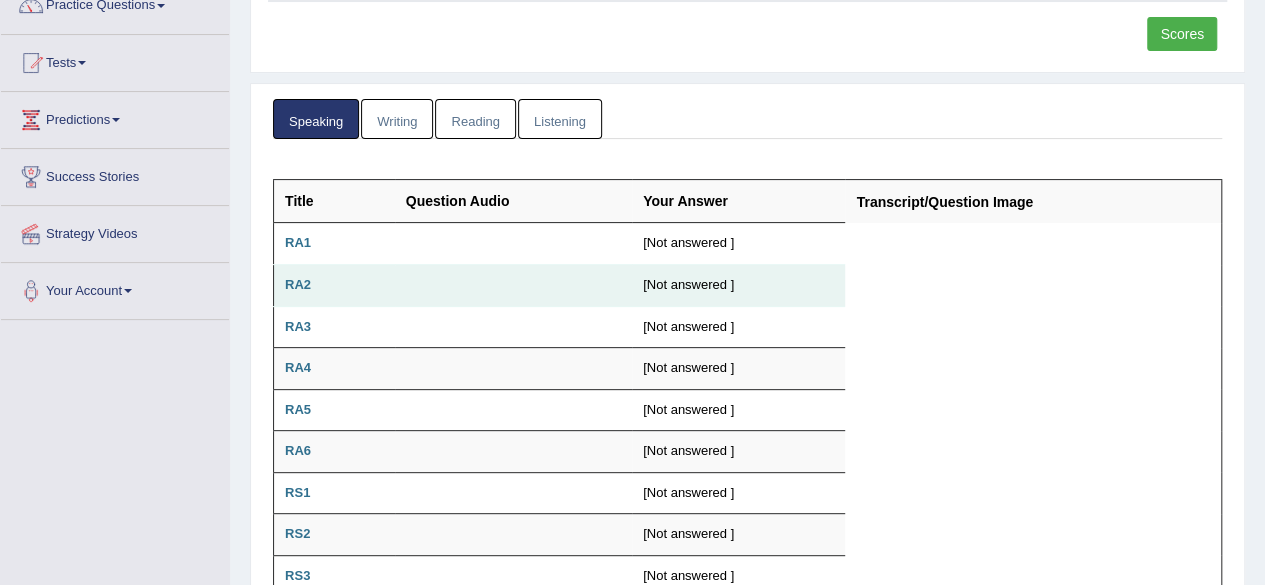 click on "[Not answered ]" at bounding box center [738, 286] 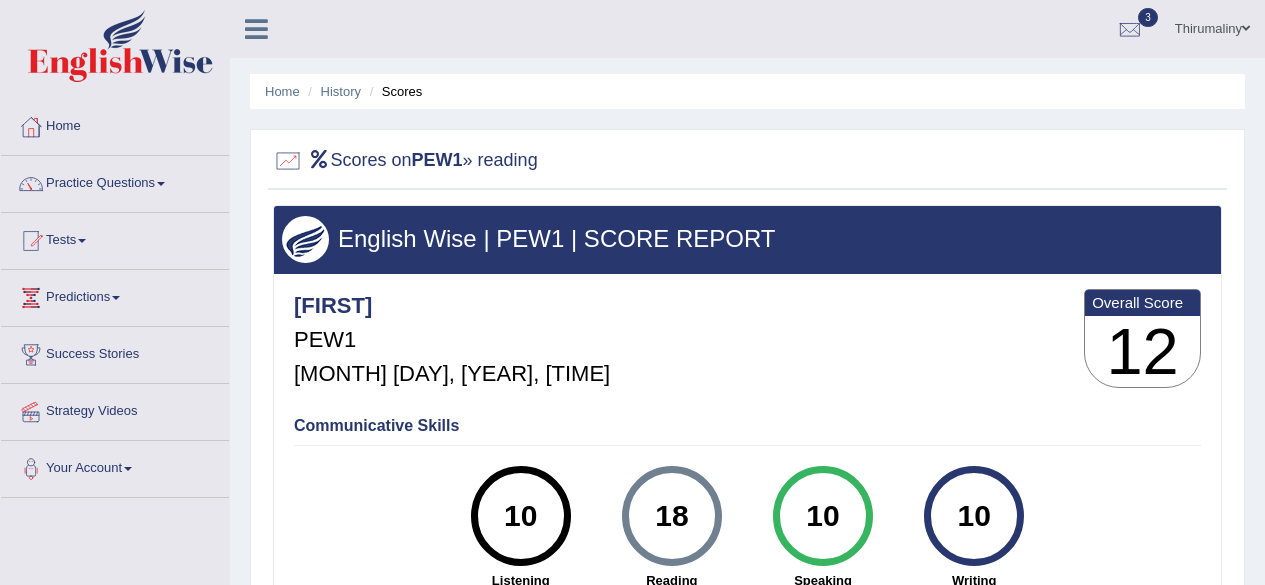 scroll, scrollTop: 0, scrollLeft: 0, axis: both 